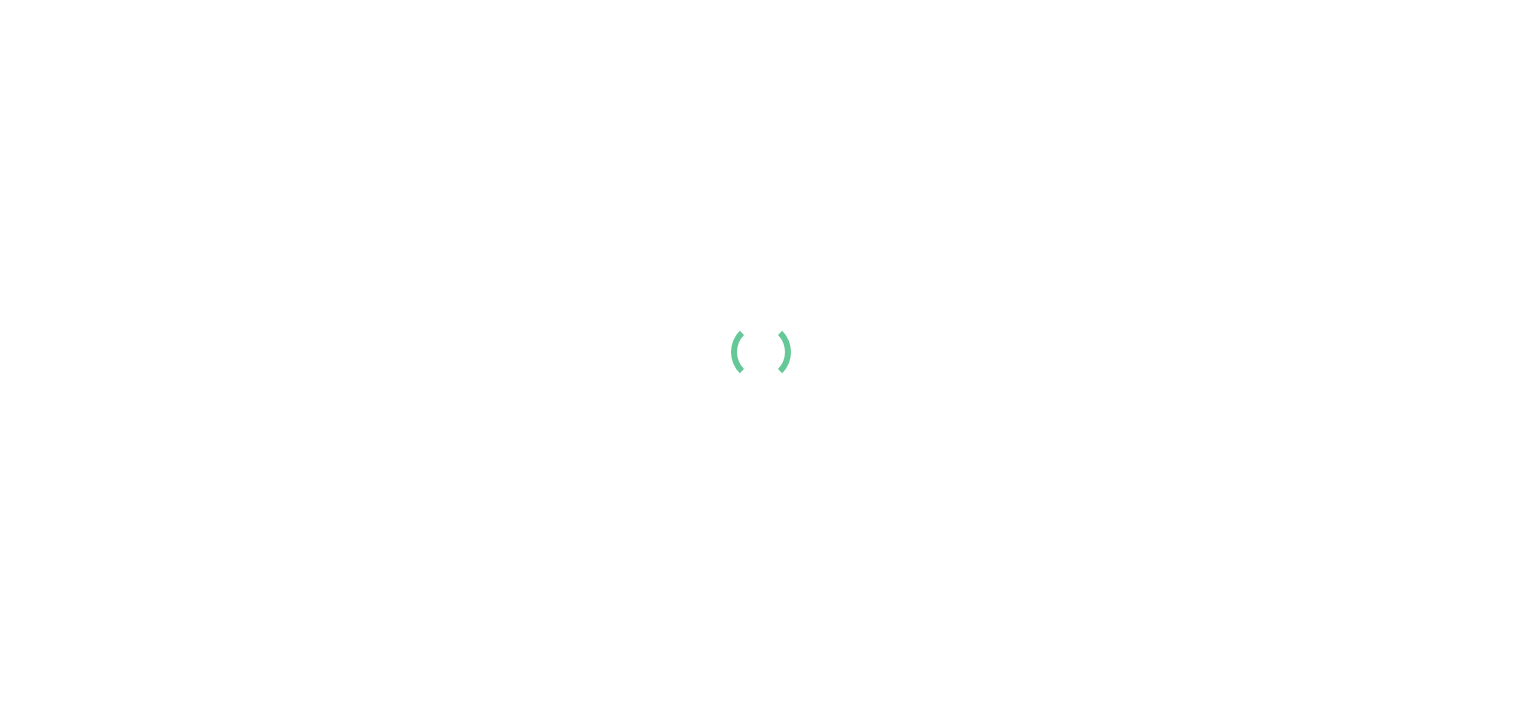 scroll, scrollTop: 0, scrollLeft: 0, axis: both 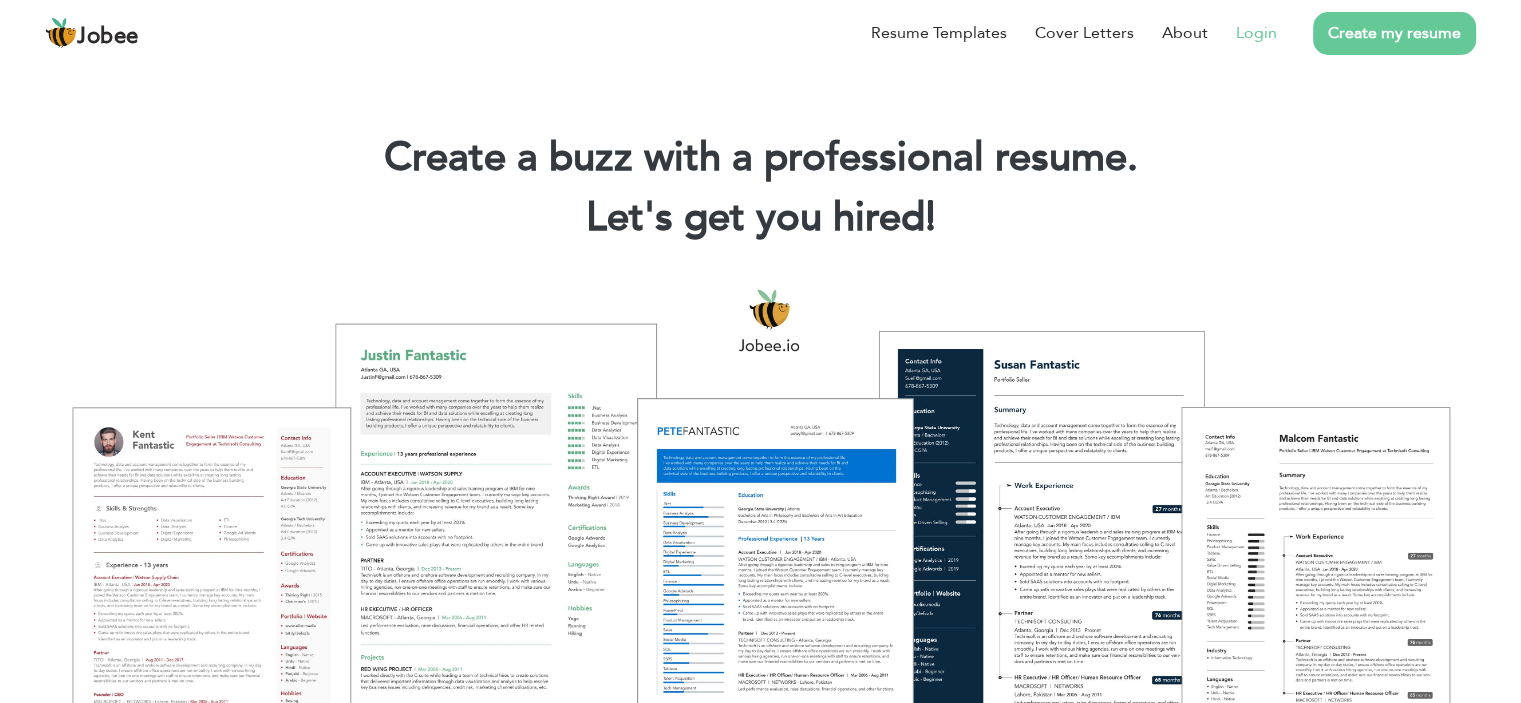 click on "Login" at bounding box center [1256, 33] 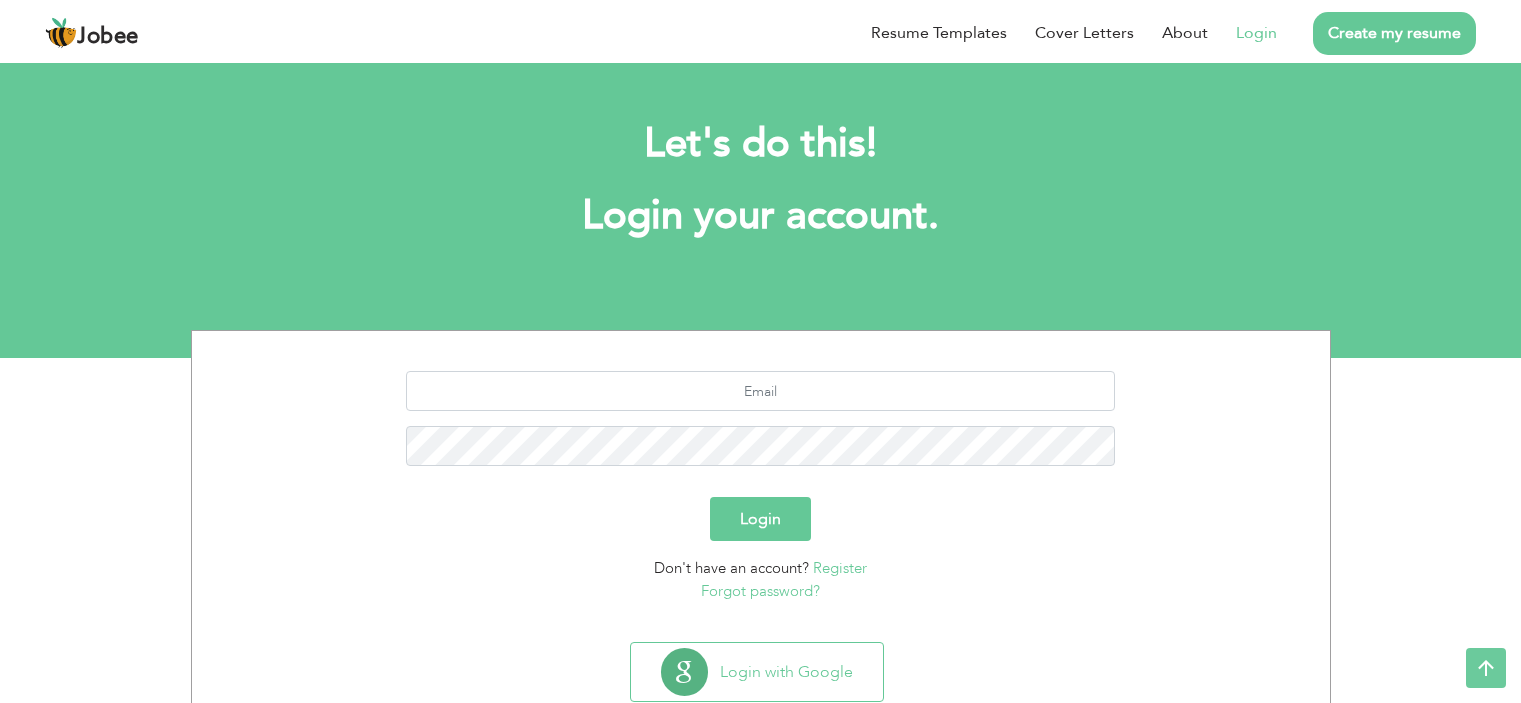 scroll, scrollTop: 57, scrollLeft: 0, axis: vertical 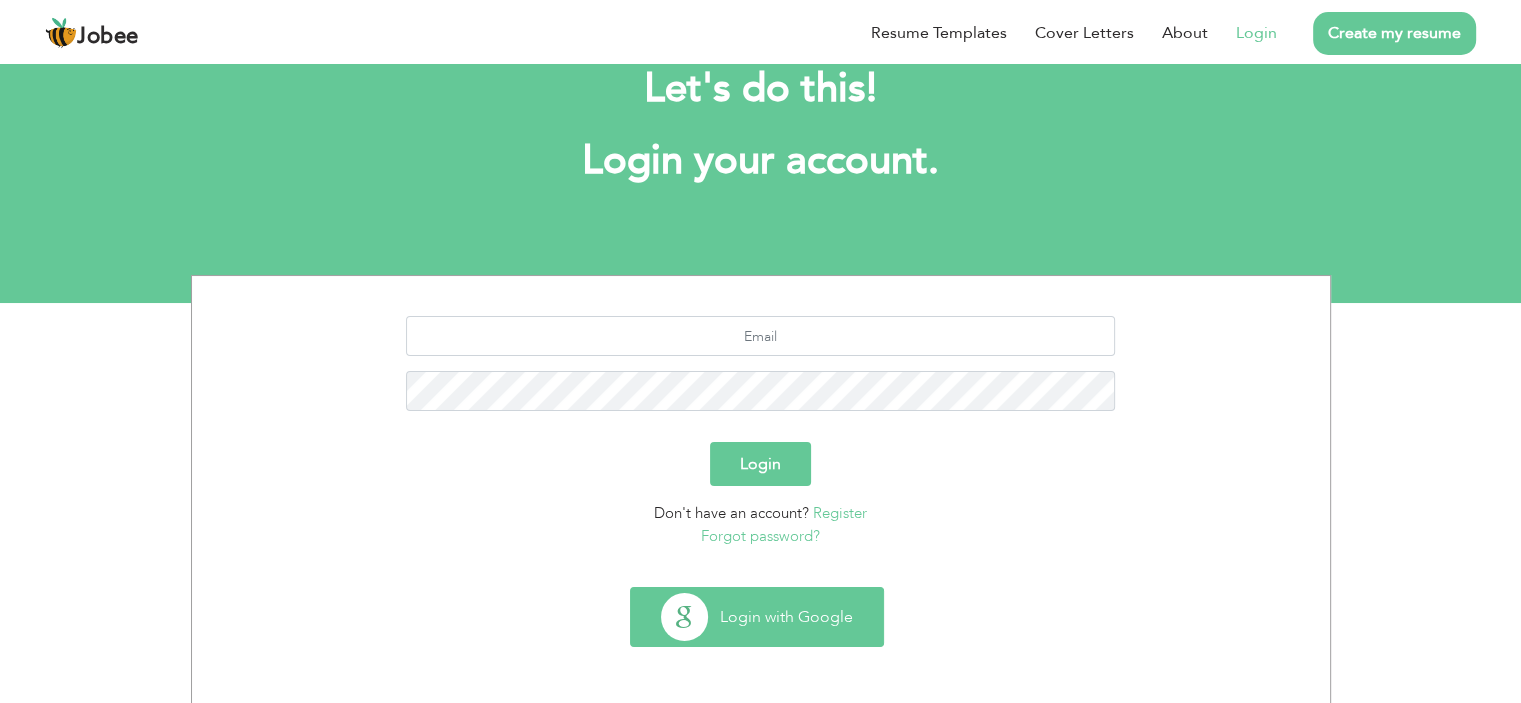 click on "Login with Google" at bounding box center [757, 617] 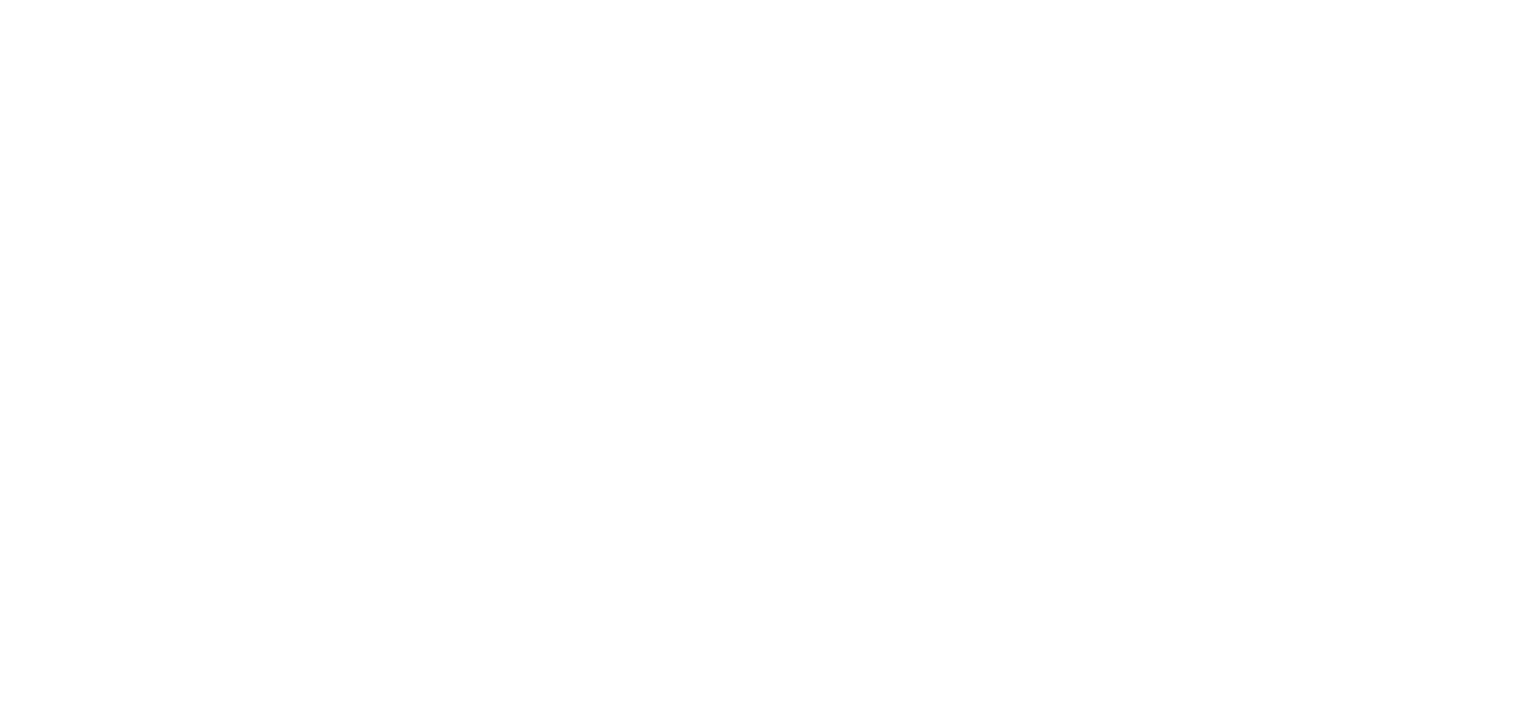 scroll, scrollTop: 0, scrollLeft: 0, axis: both 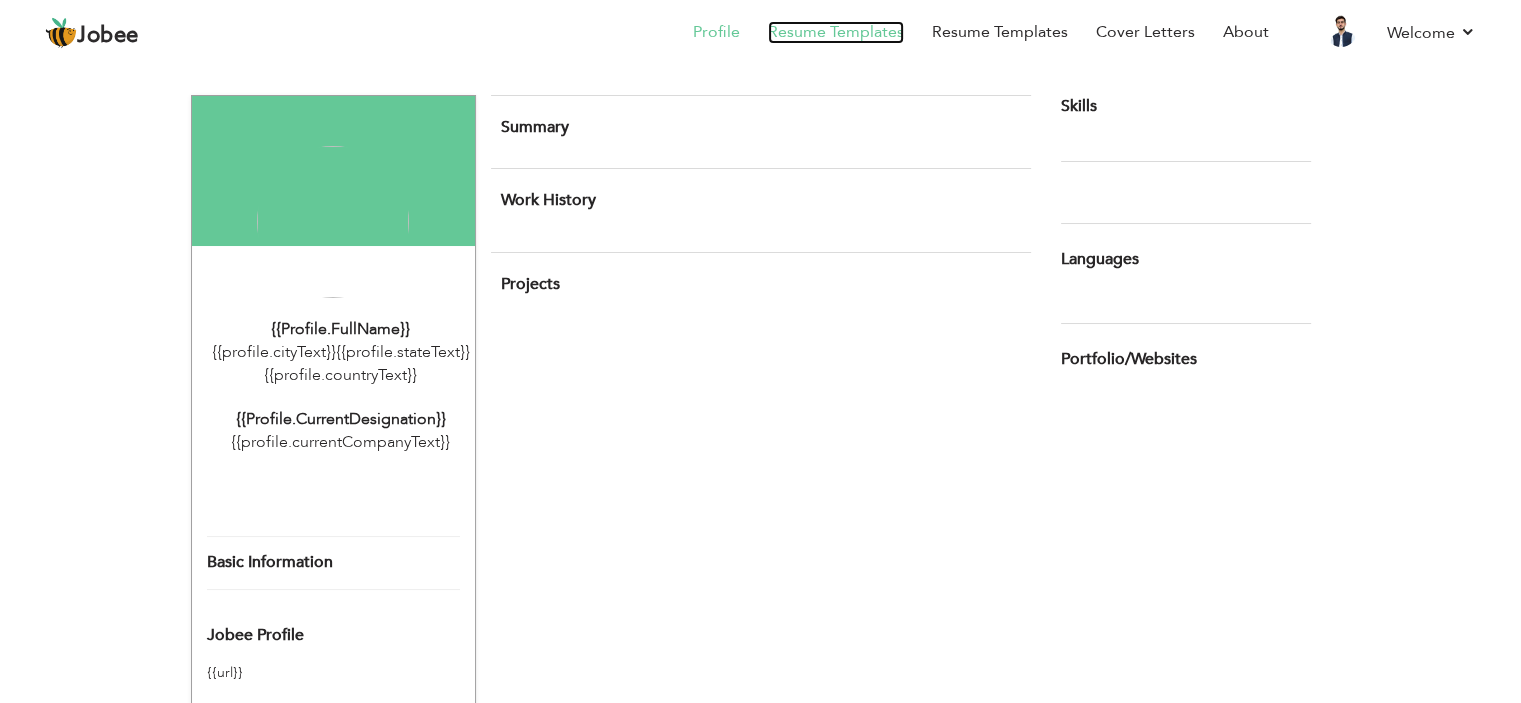 click on "Resume Templates" at bounding box center (836, 32) 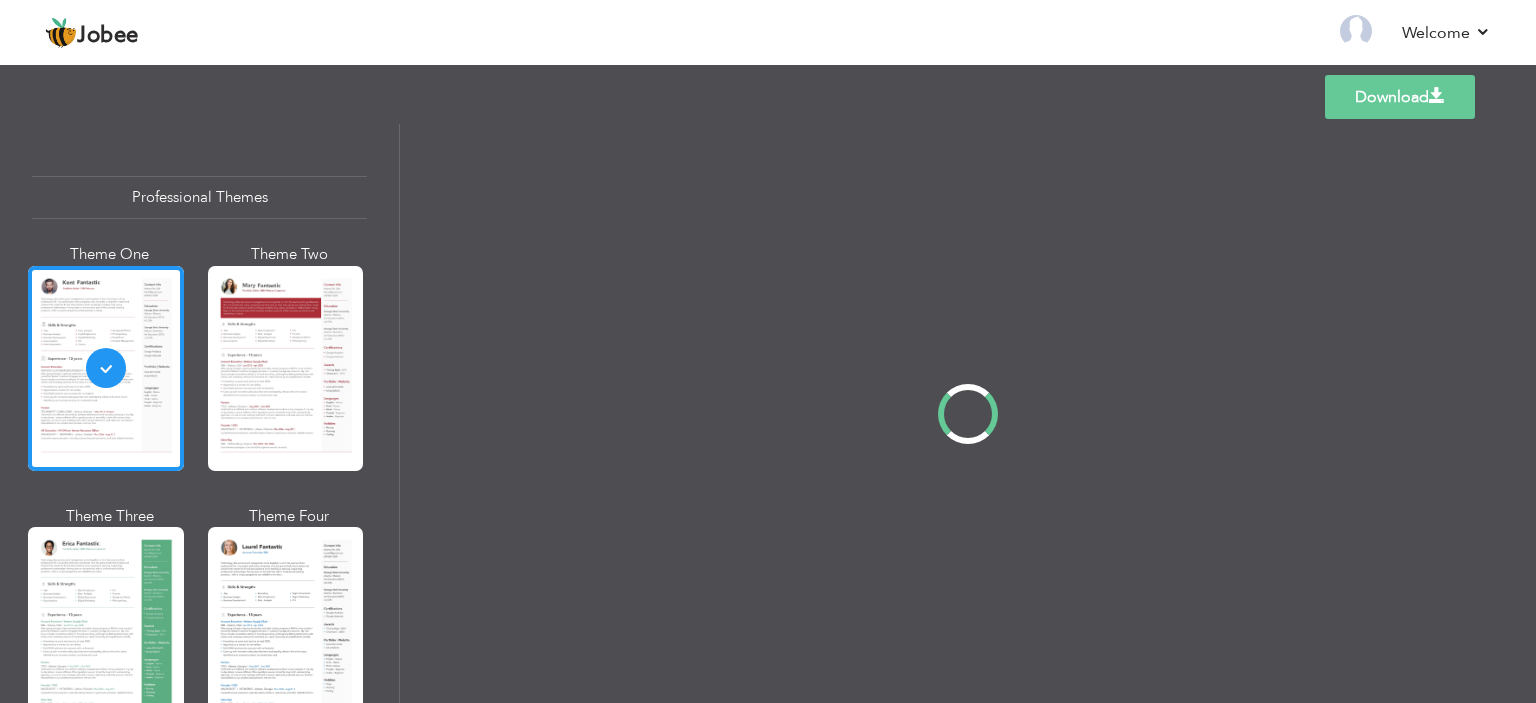 scroll, scrollTop: 0, scrollLeft: 0, axis: both 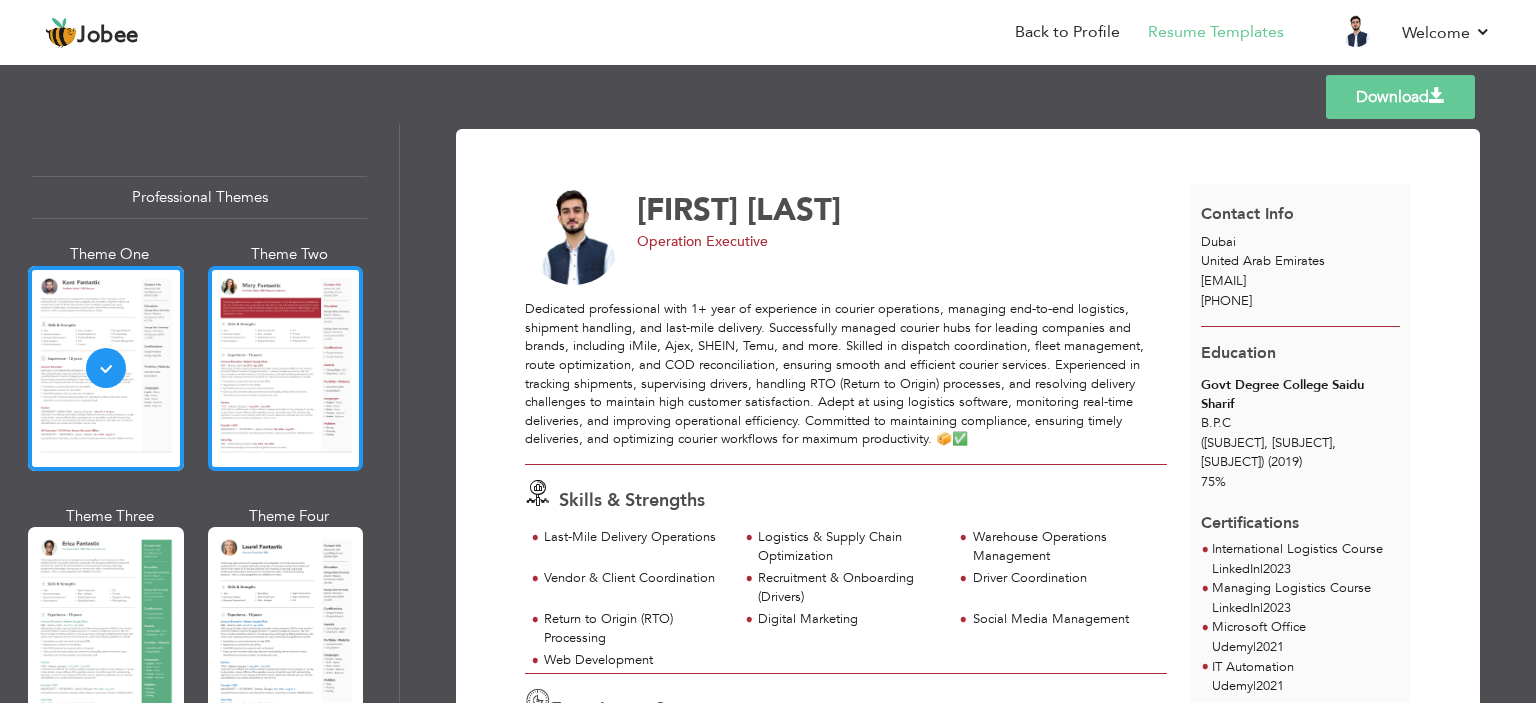 click at bounding box center (286, 368) 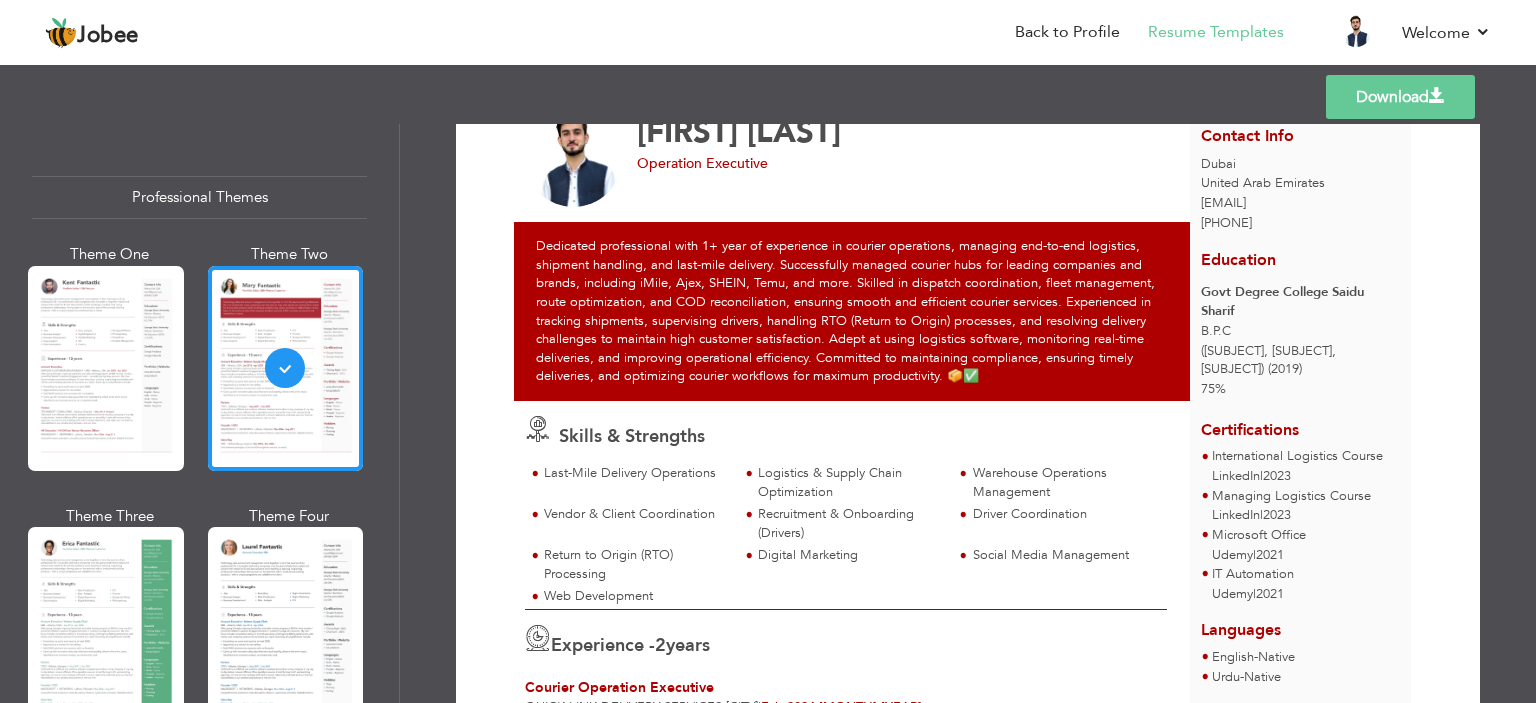 scroll, scrollTop: 200, scrollLeft: 0, axis: vertical 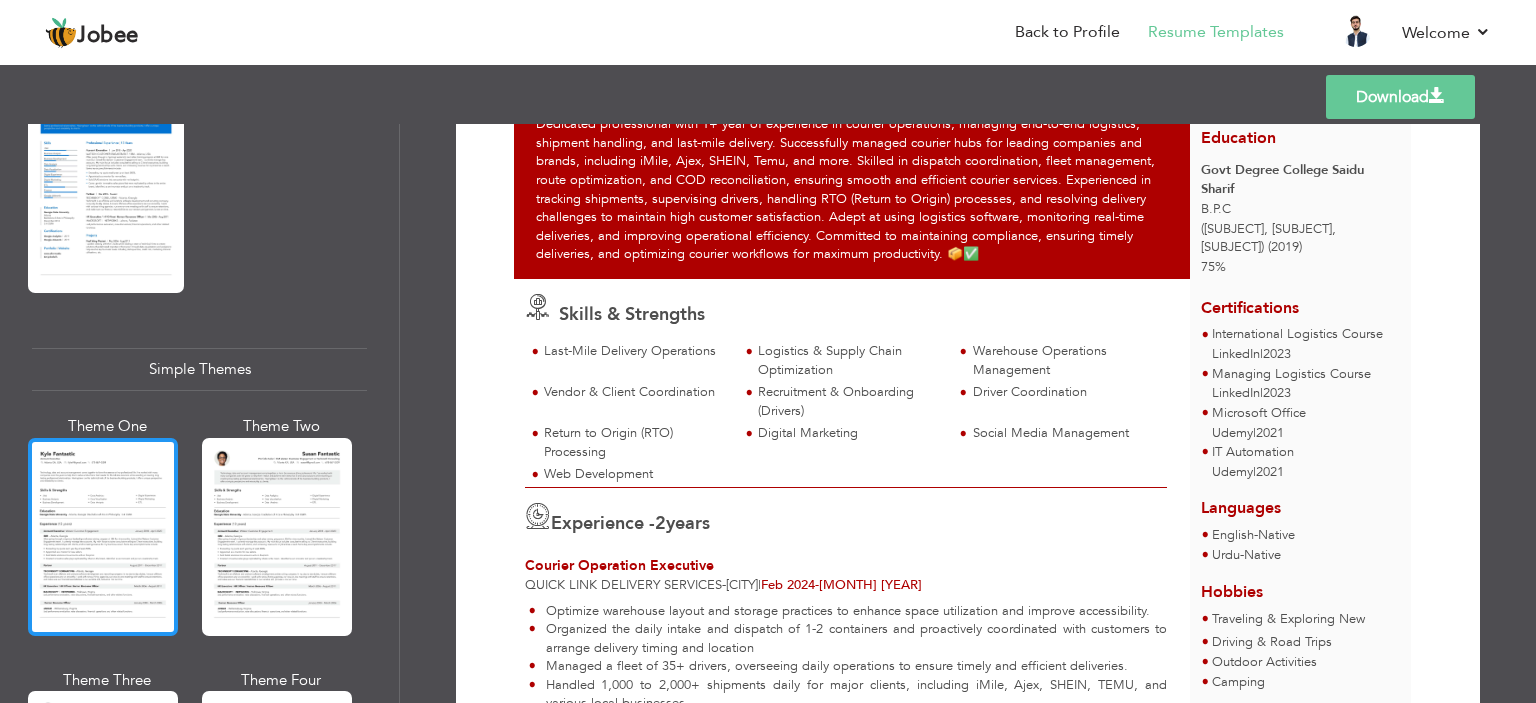 click at bounding box center (103, 537) 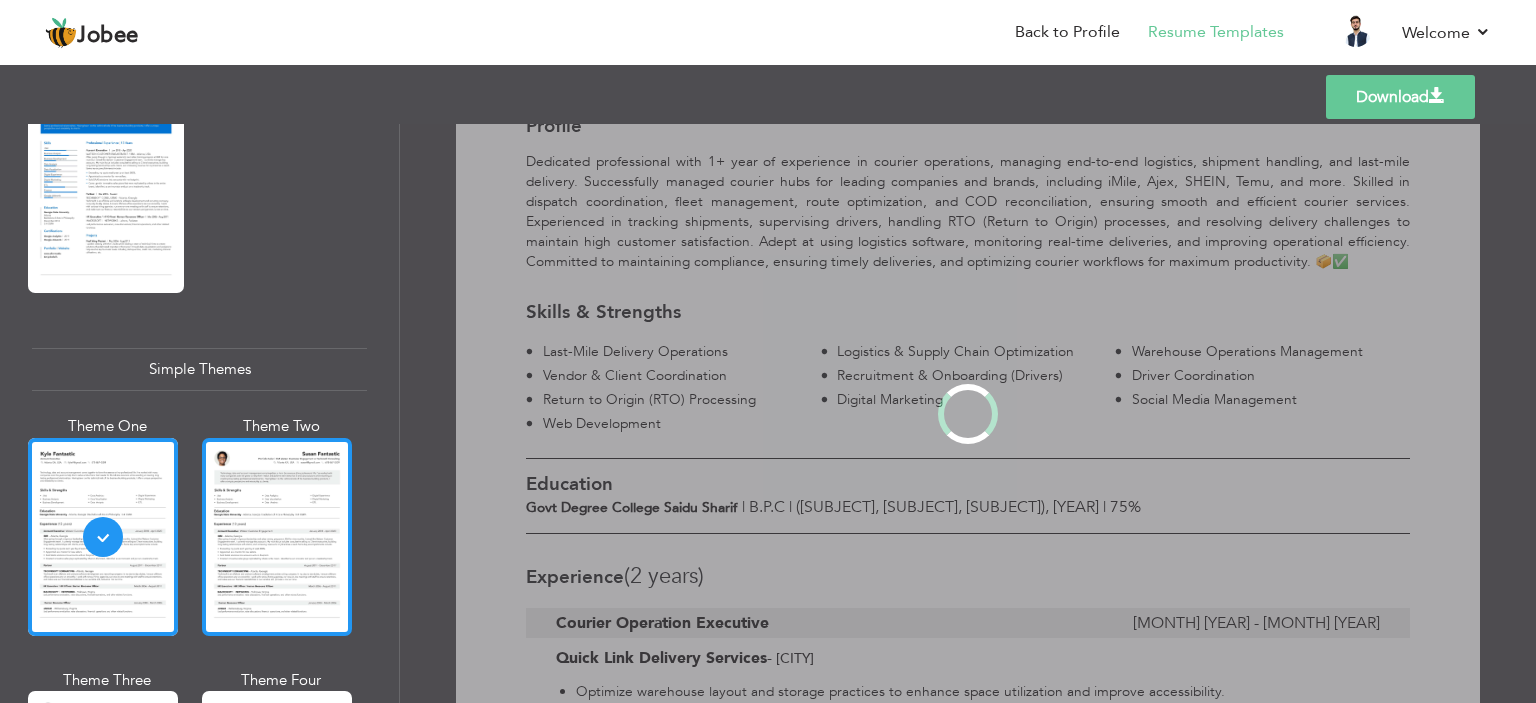 scroll, scrollTop: 0, scrollLeft: 0, axis: both 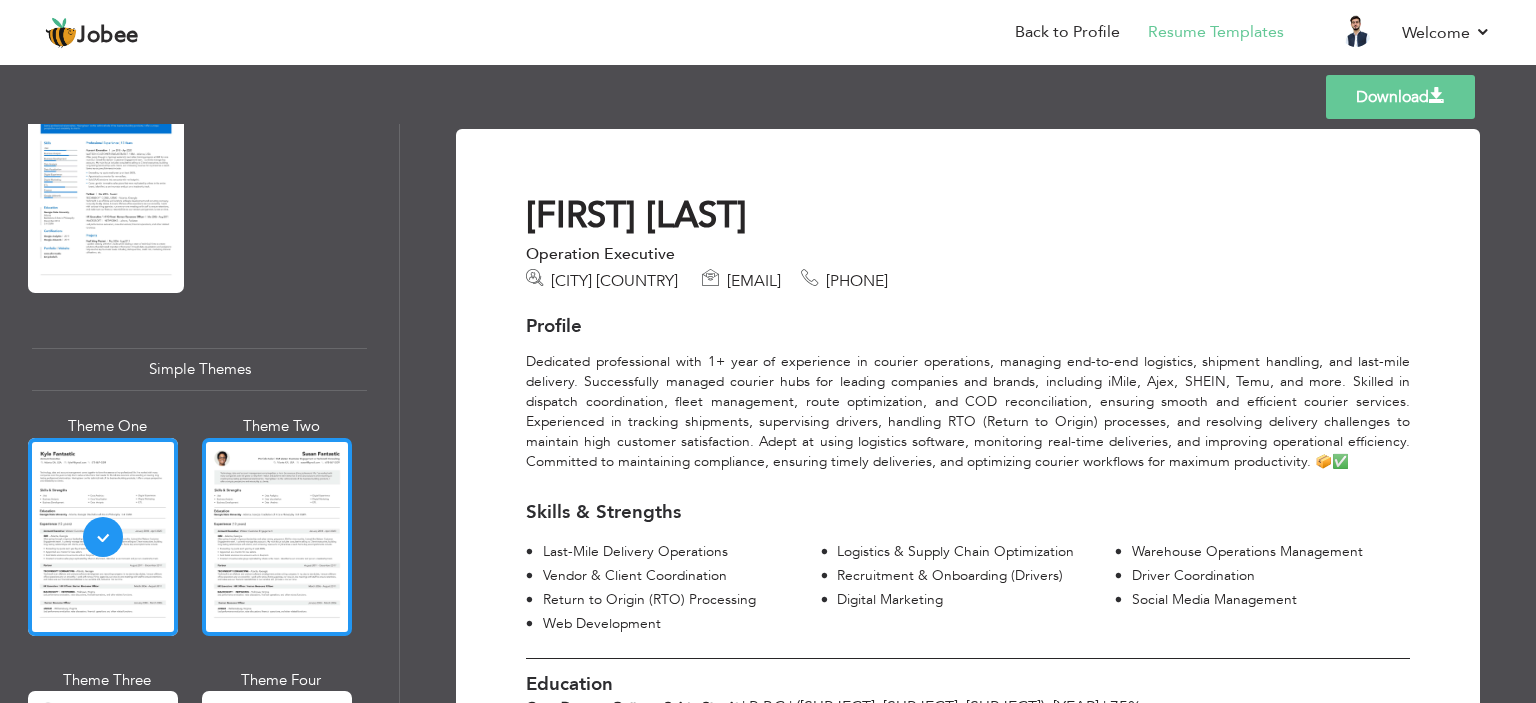 click at bounding box center (277, 537) 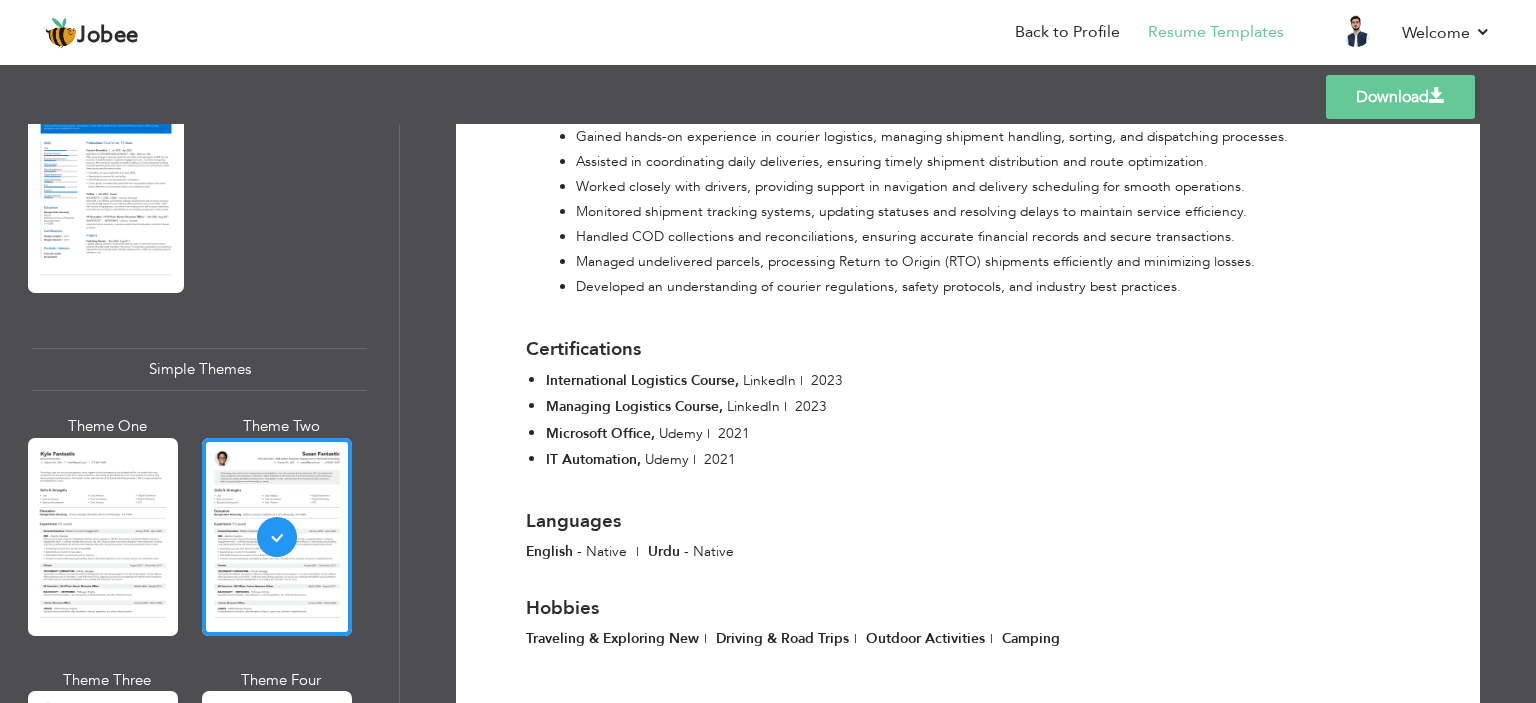 scroll, scrollTop: 1293, scrollLeft: 0, axis: vertical 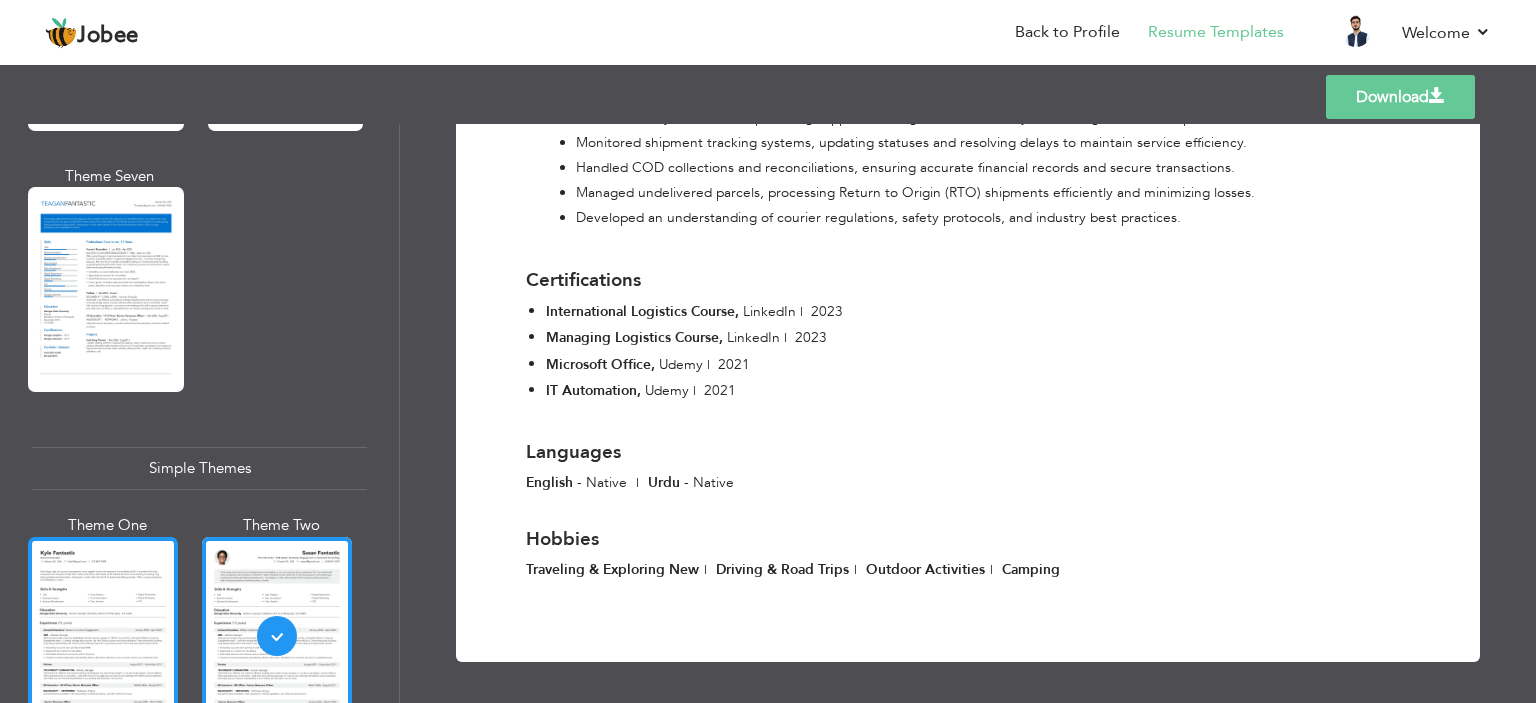 click at bounding box center [103, 636] 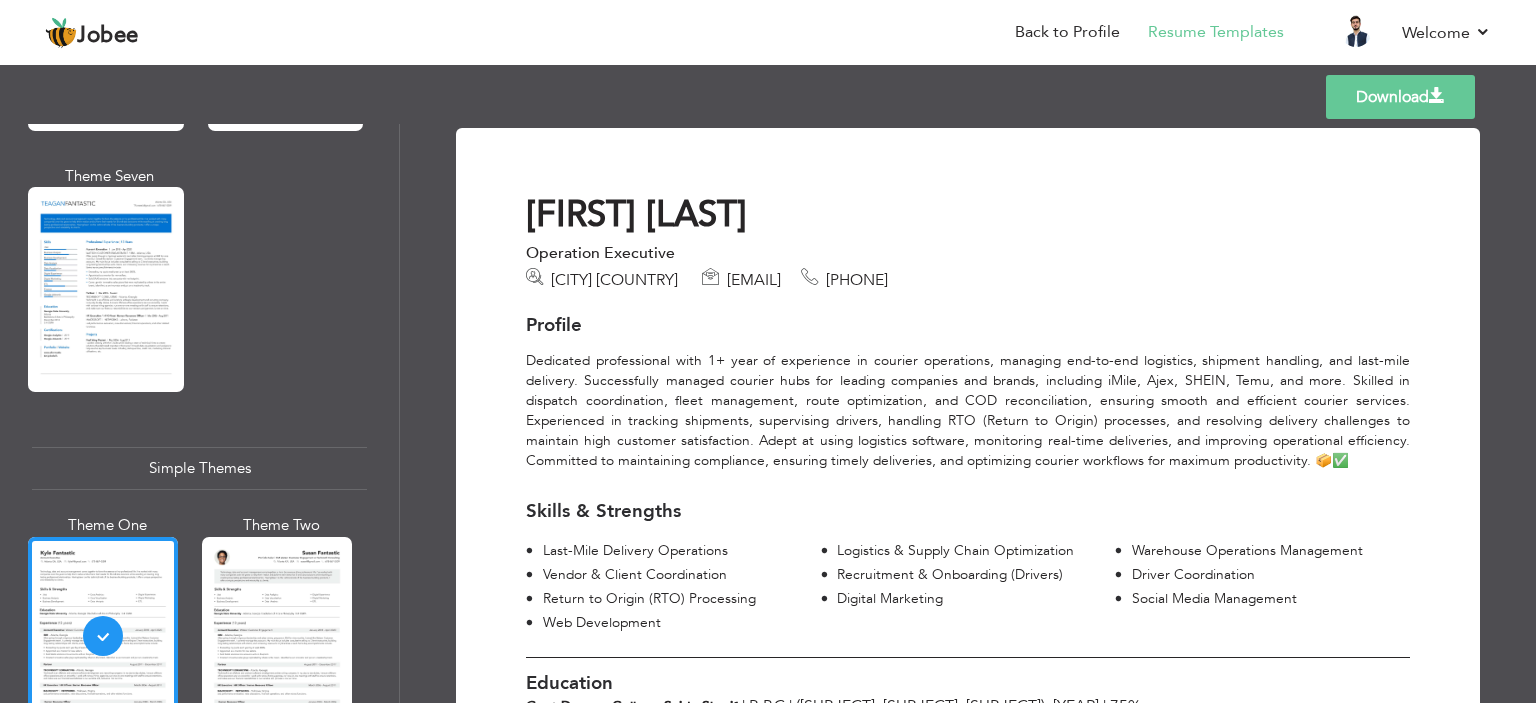 scroll, scrollTop: 0, scrollLeft: 0, axis: both 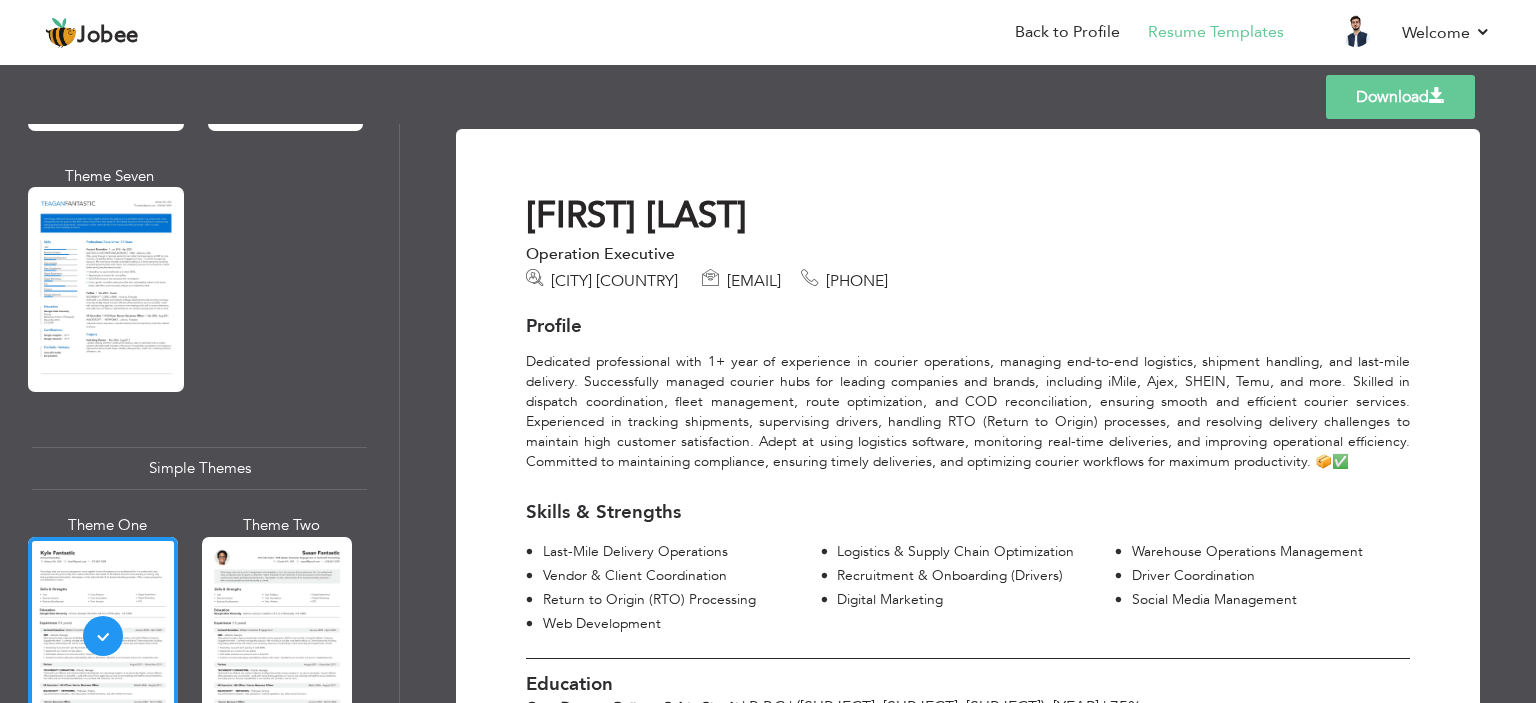 click on "Download" at bounding box center [1400, 97] 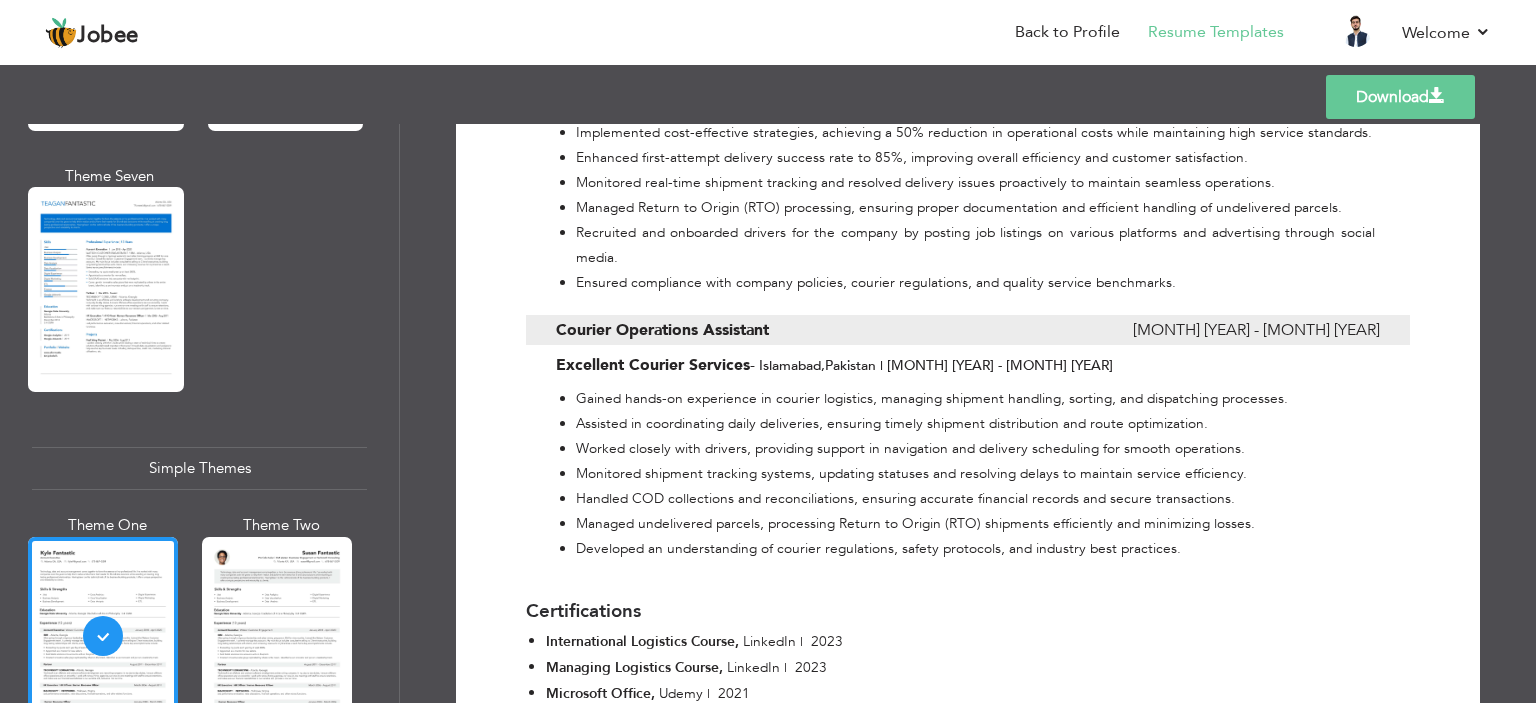 scroll, scrollTop: 1000, scrollLeft: 0, axis: vertical 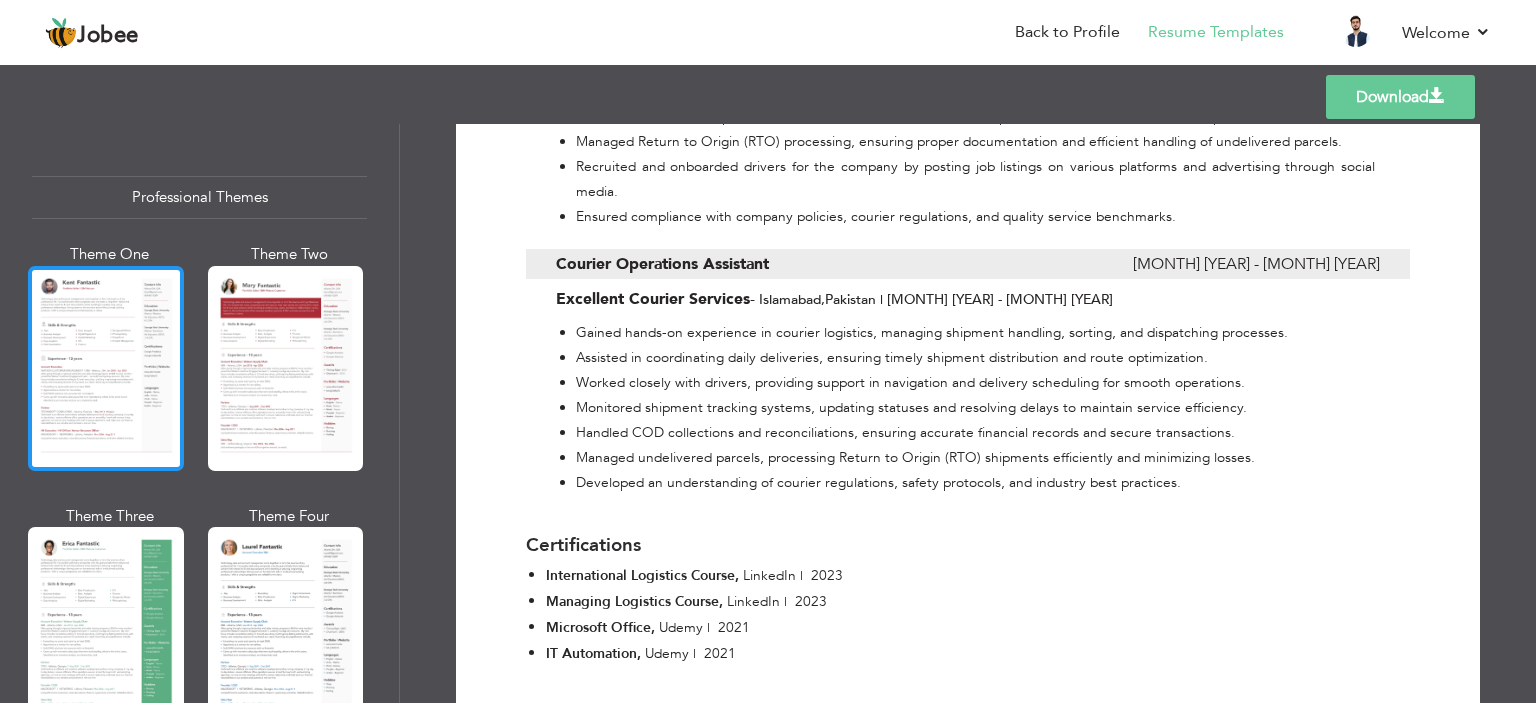 click at bounding box center (106, 368) 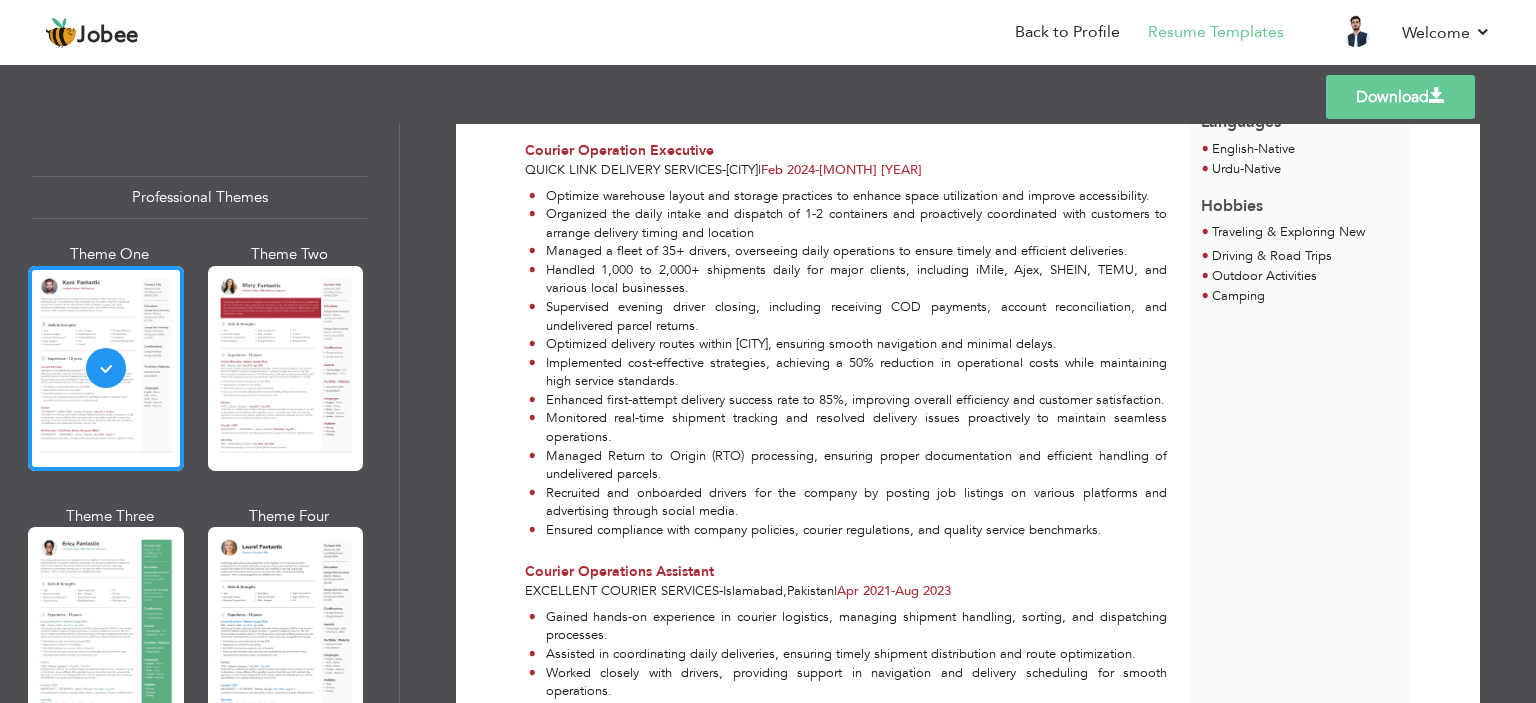 scroll, scrollTop: 792, scrollLeft: 0, axis: vertical 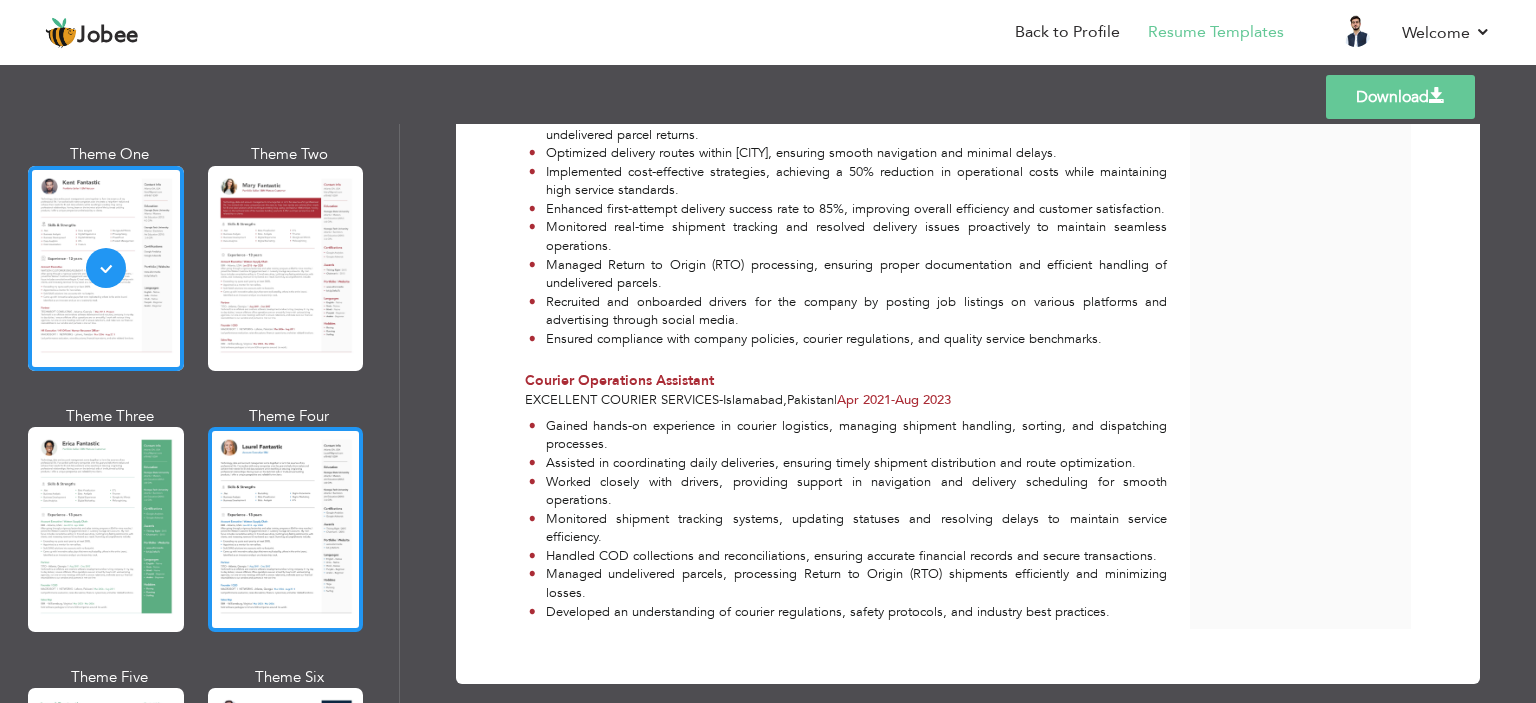 click at bounding box center (286, 529) 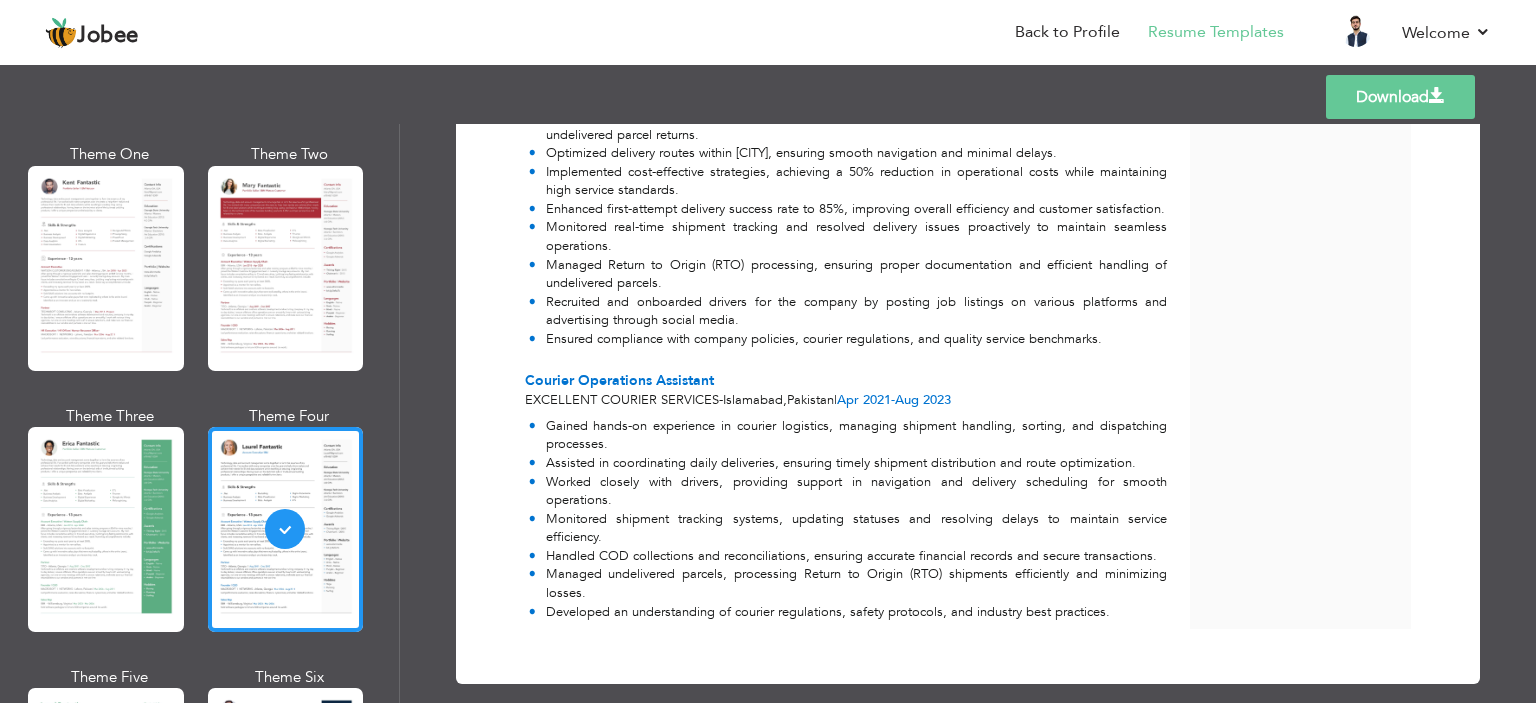 scroll, scrollTop: 92, scrollLeft: 0, axis: vertical 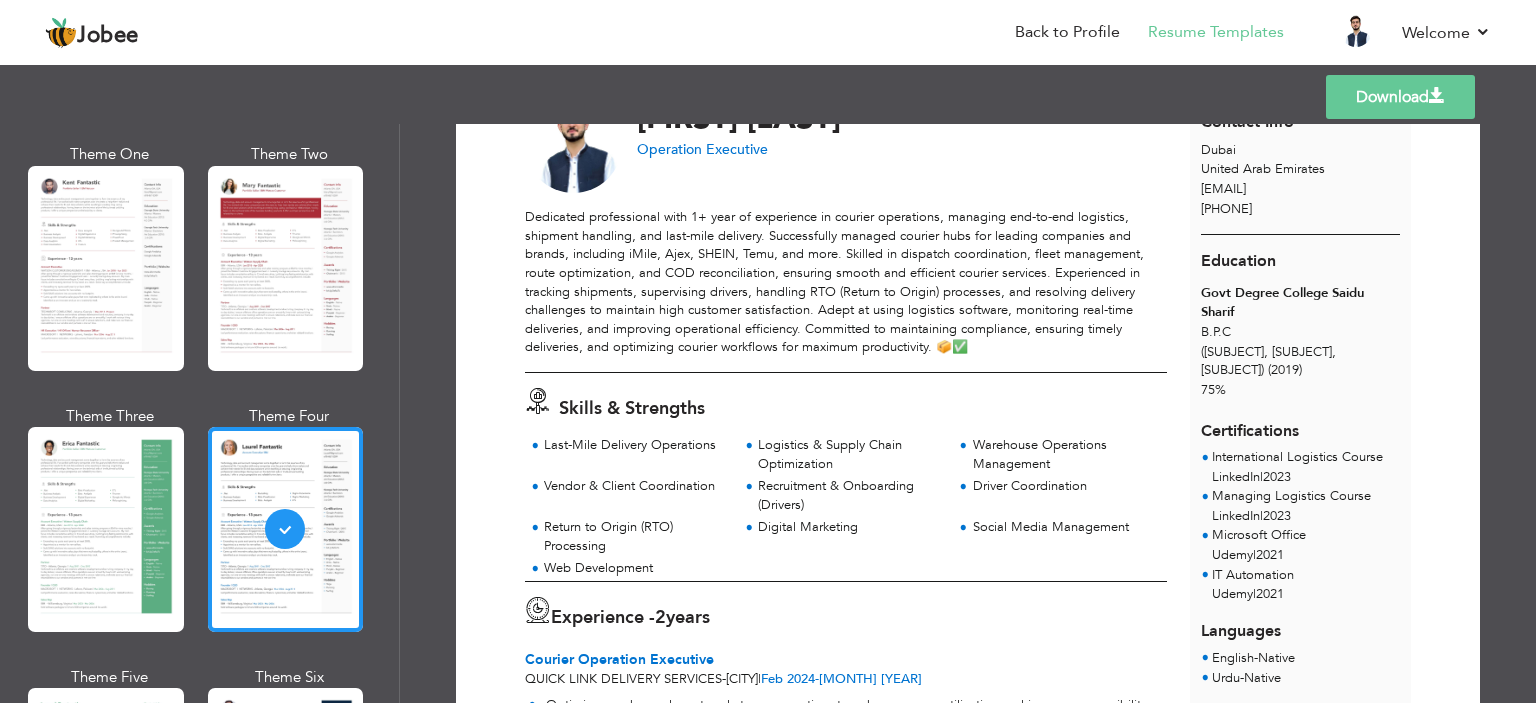 click on "Download" at bounding box center (1400, 97) 